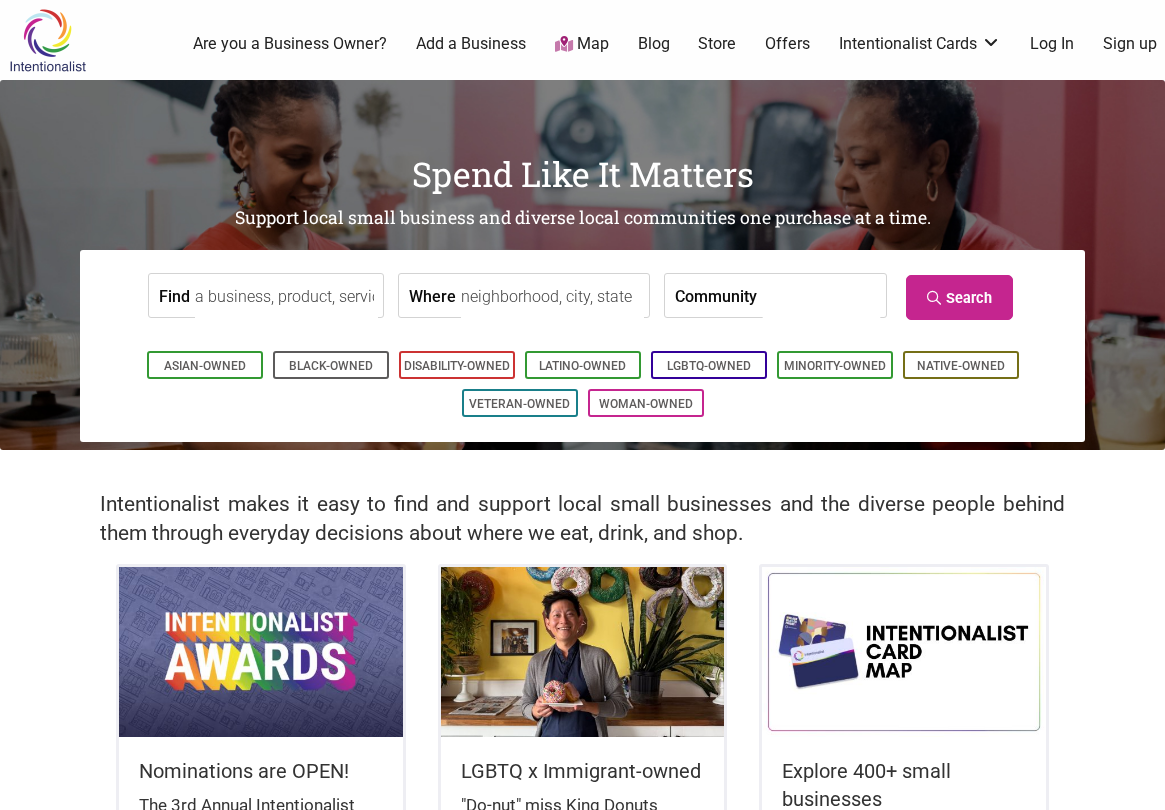 scroll, scrollTop: 0, scrollLeft: 0, axis: both 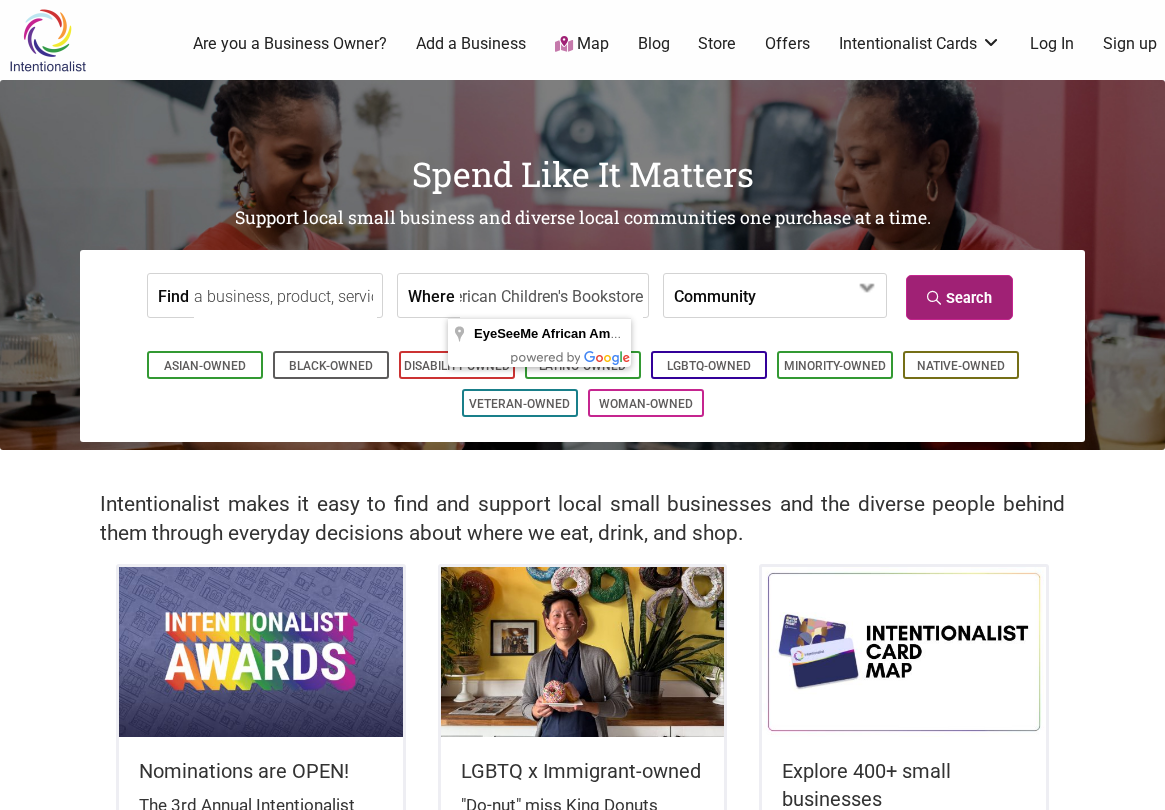type on "EyeSeeMe African American Children's Bookstore" 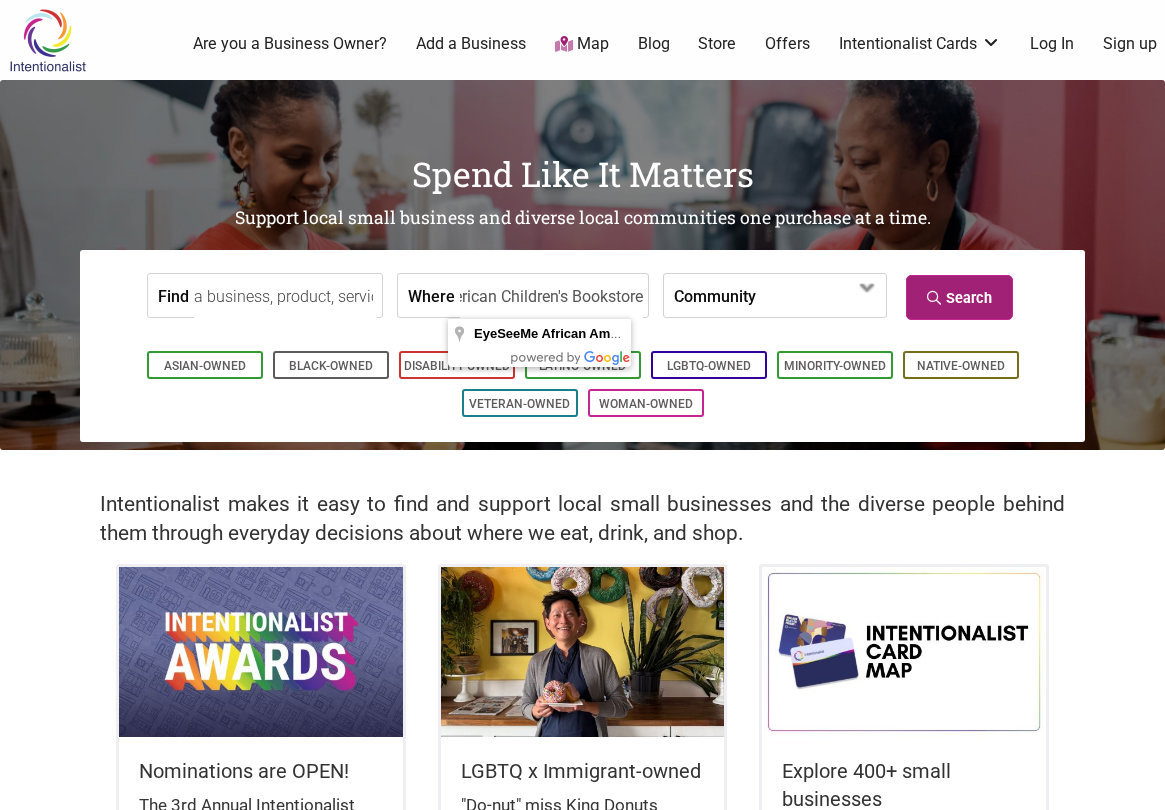 click on "Search" at bounding box center (959, 297) 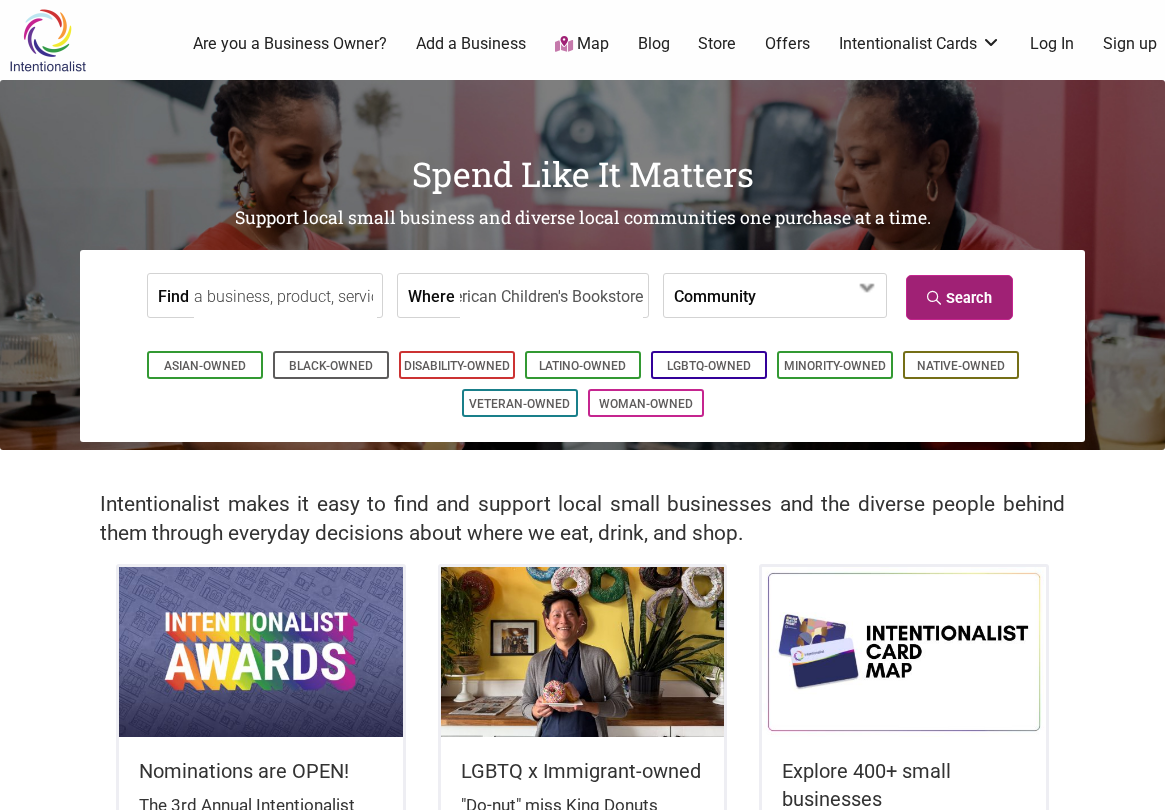 scroll, scrollTop: 0, scrollLeft: 0, axis: both 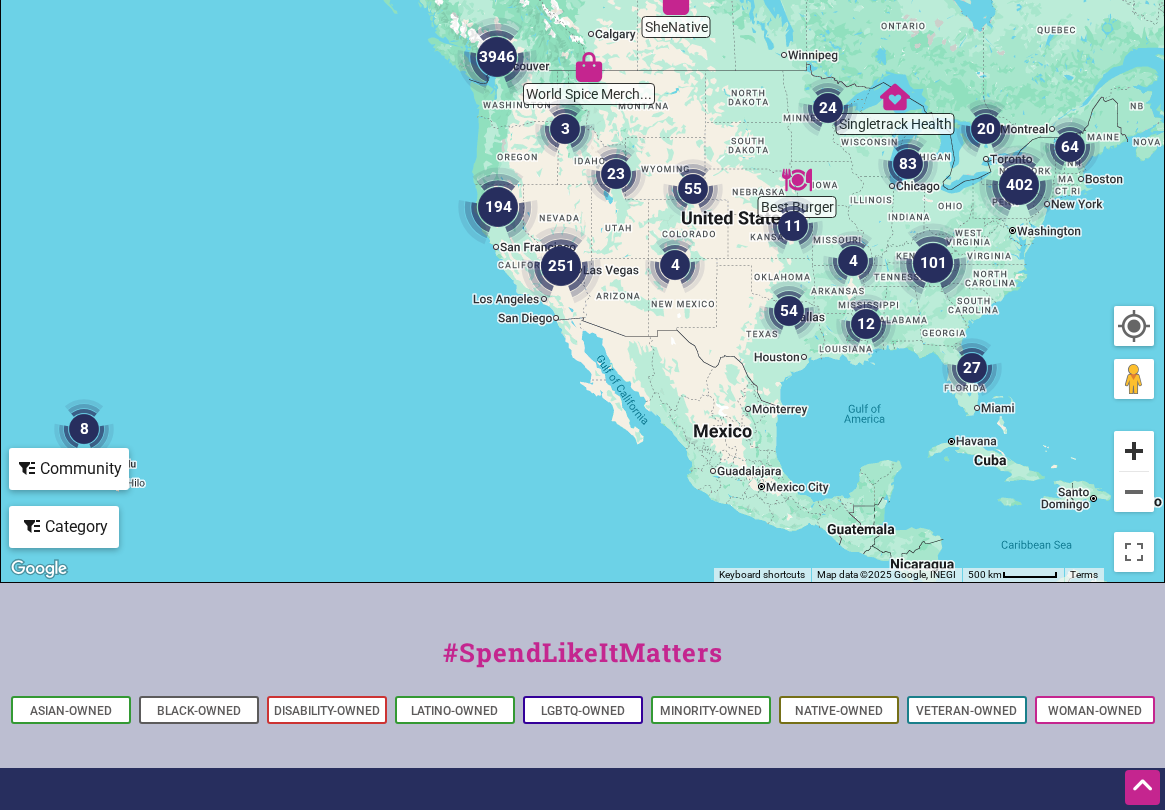 click at bounding box center [1134, 451] 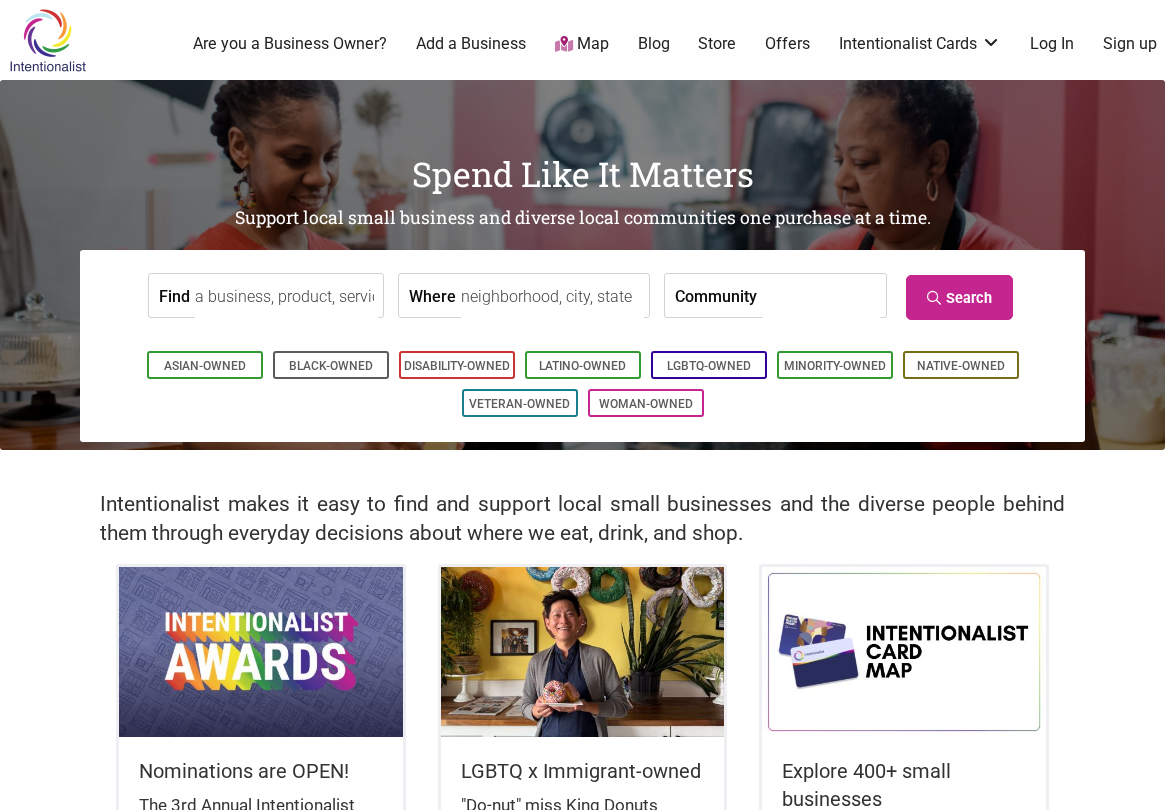 scroll, scrollTop: 0, scrollLeft: 0, axis: both 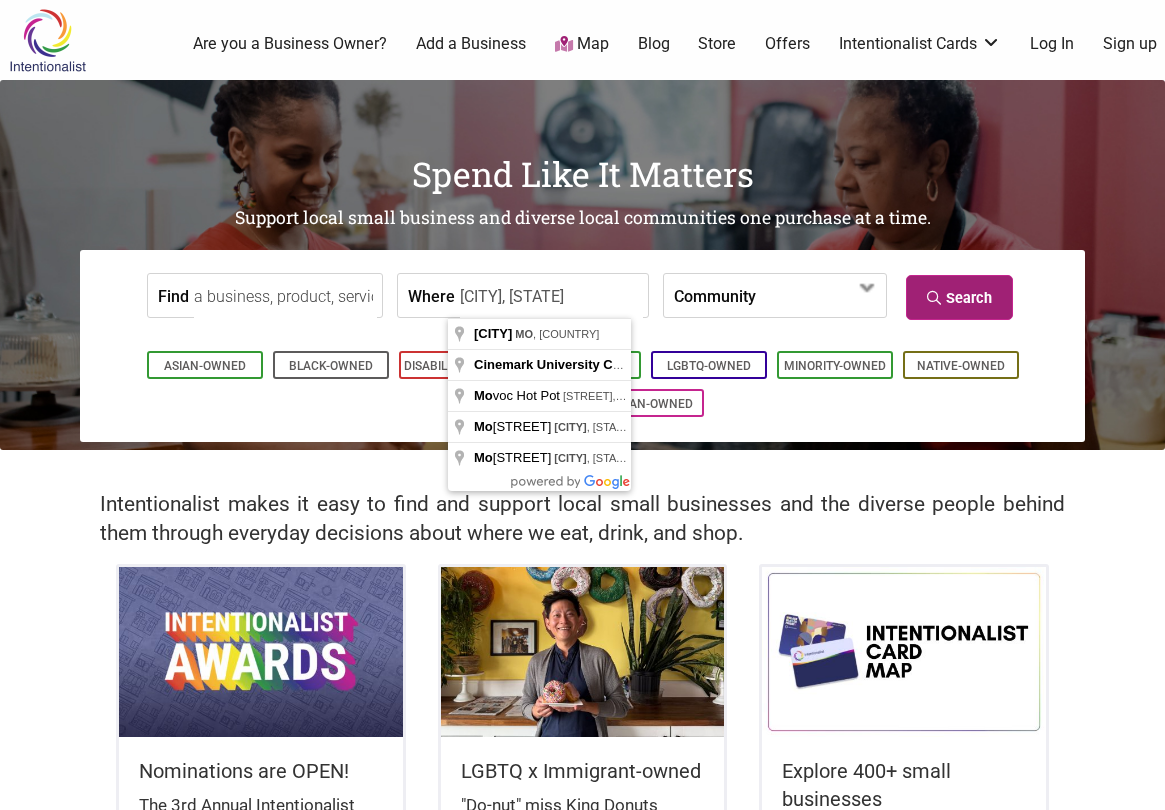 type on "University City, MO" 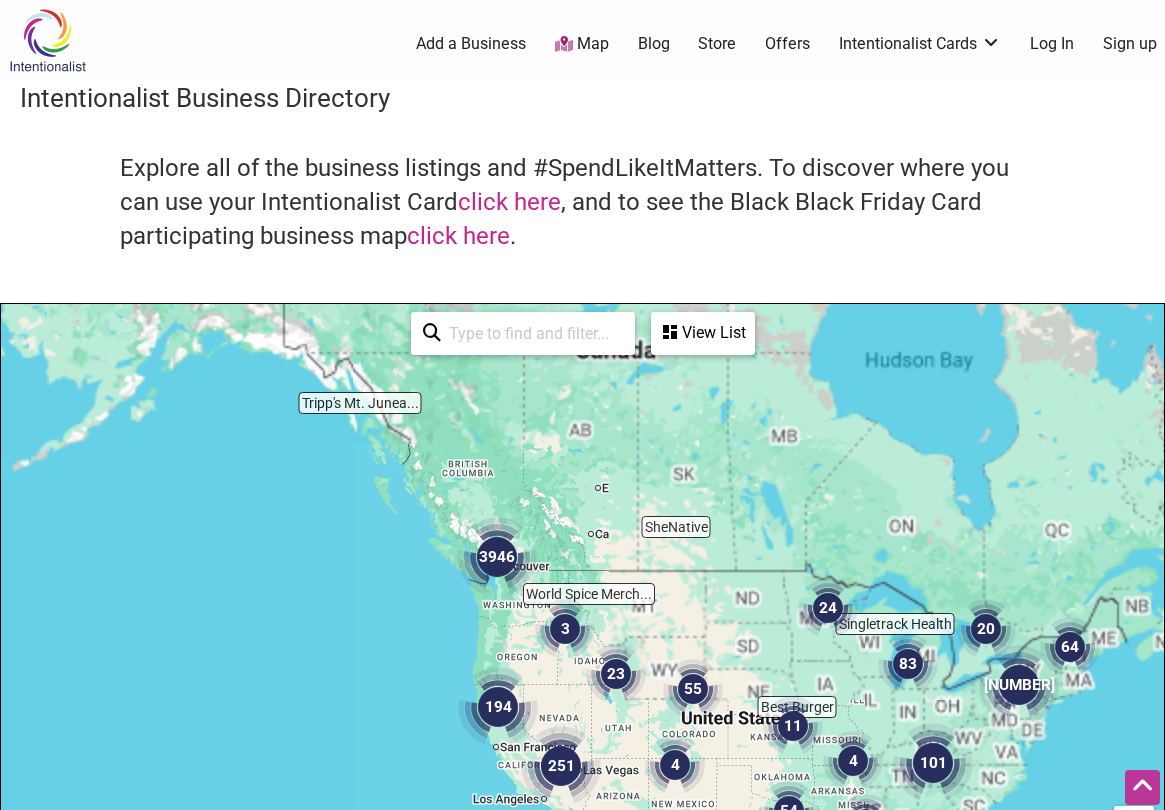 scroll, scrollTop: 500, scrollLeft: 0, axis: vertical 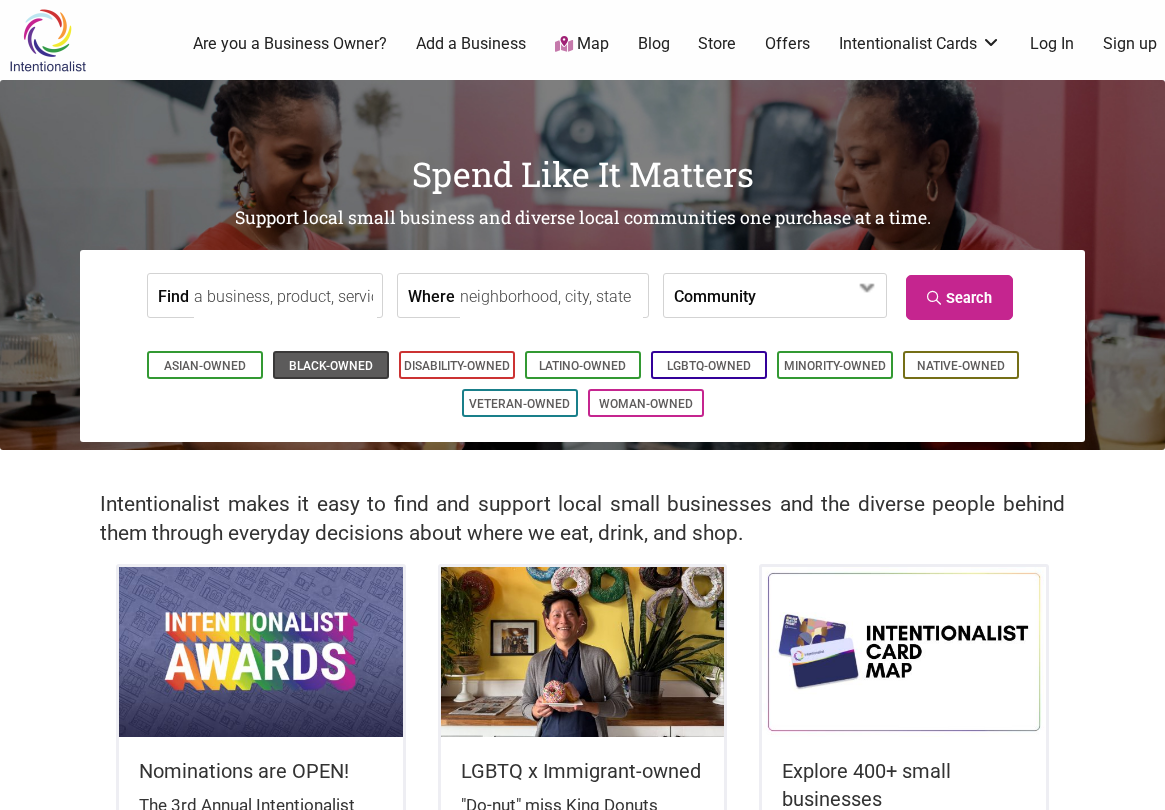 click on "Black-Owned" at bounding box center (331, 366) 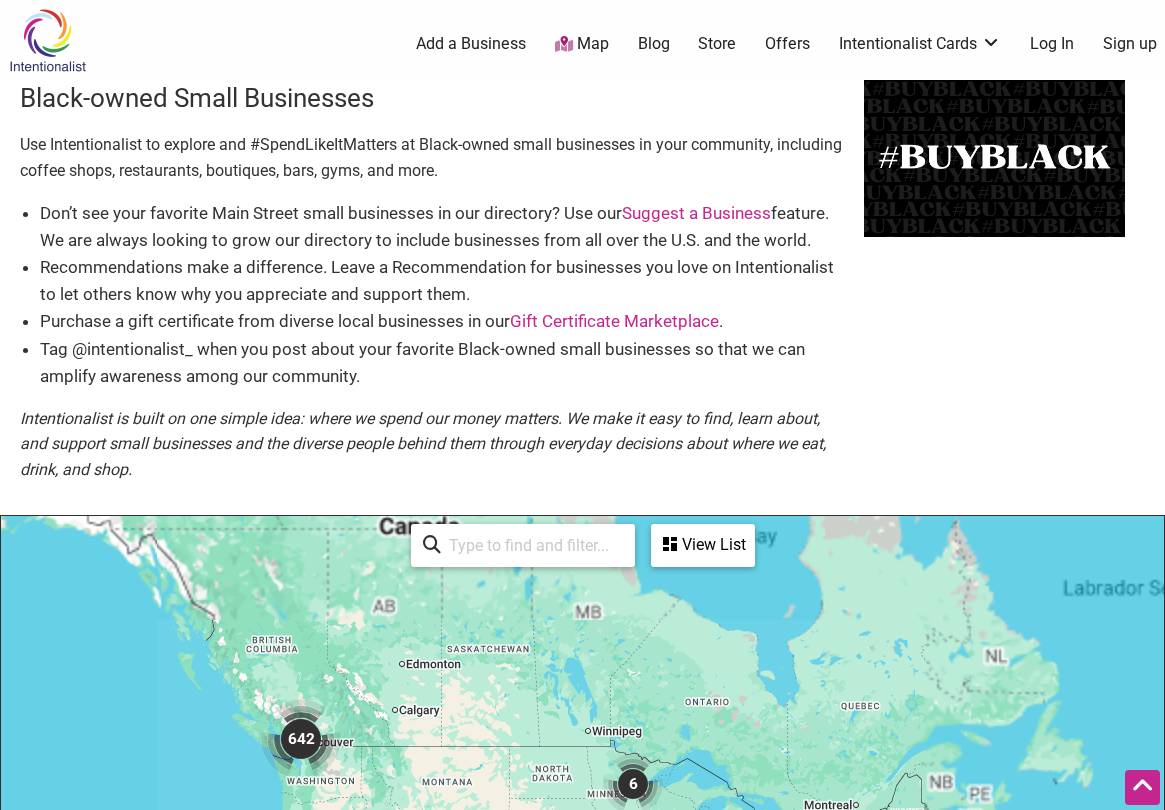 scroll, scrollTop: 500, scrollLeft: 0, axis: vertical 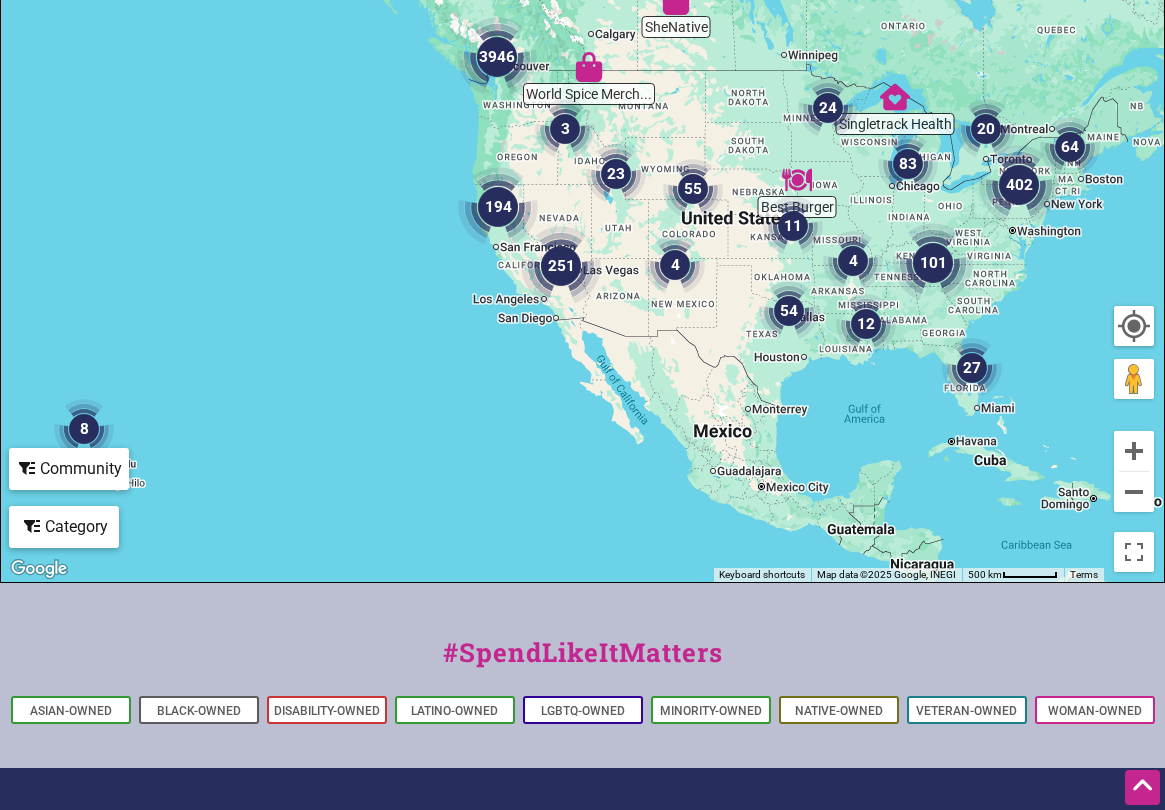 click at bounding box center (1134, 326) 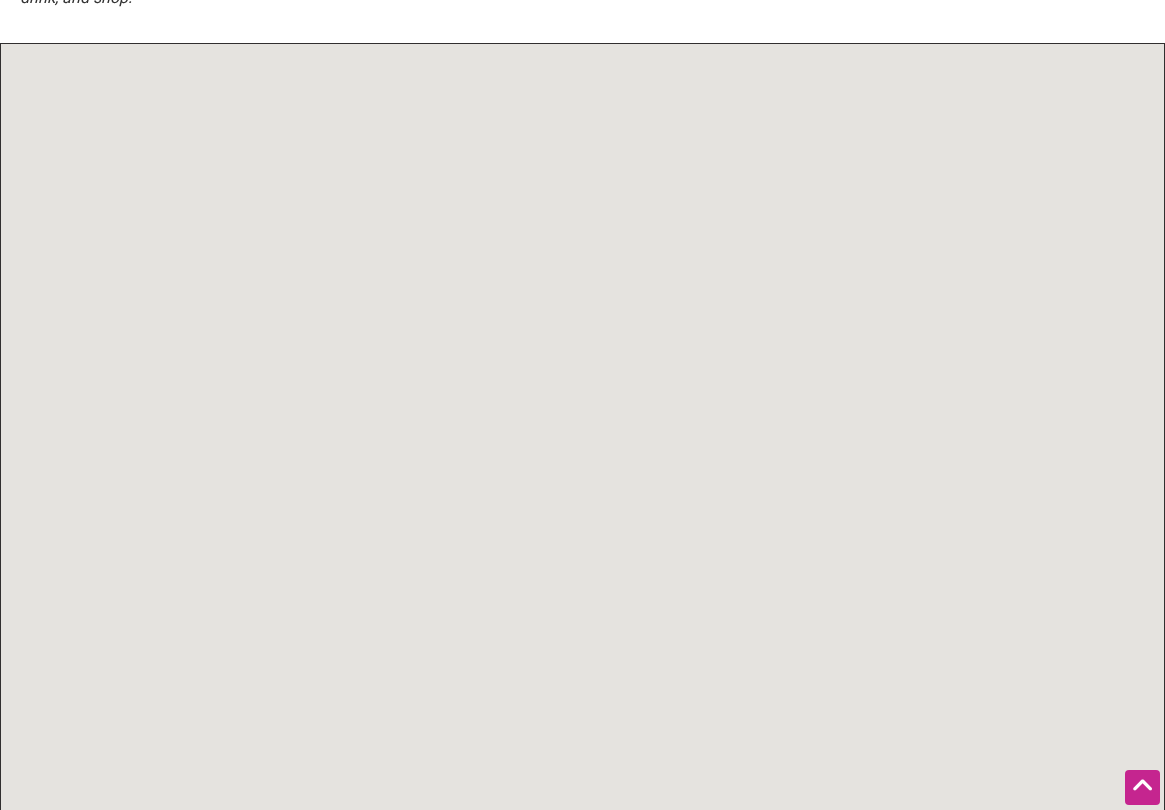 scroll, scrollTop: 472, scrollLeft: 0, axis: vertical 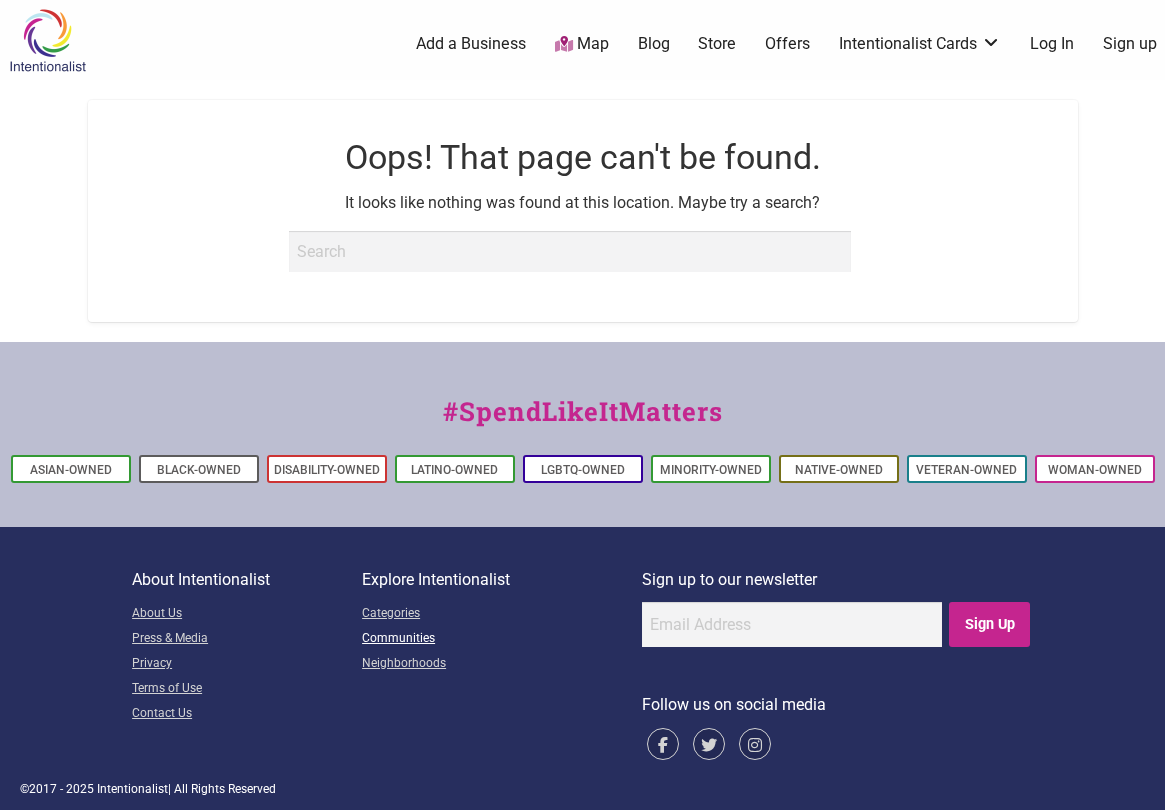 click on "Communities" at bounding box center [502, 639] 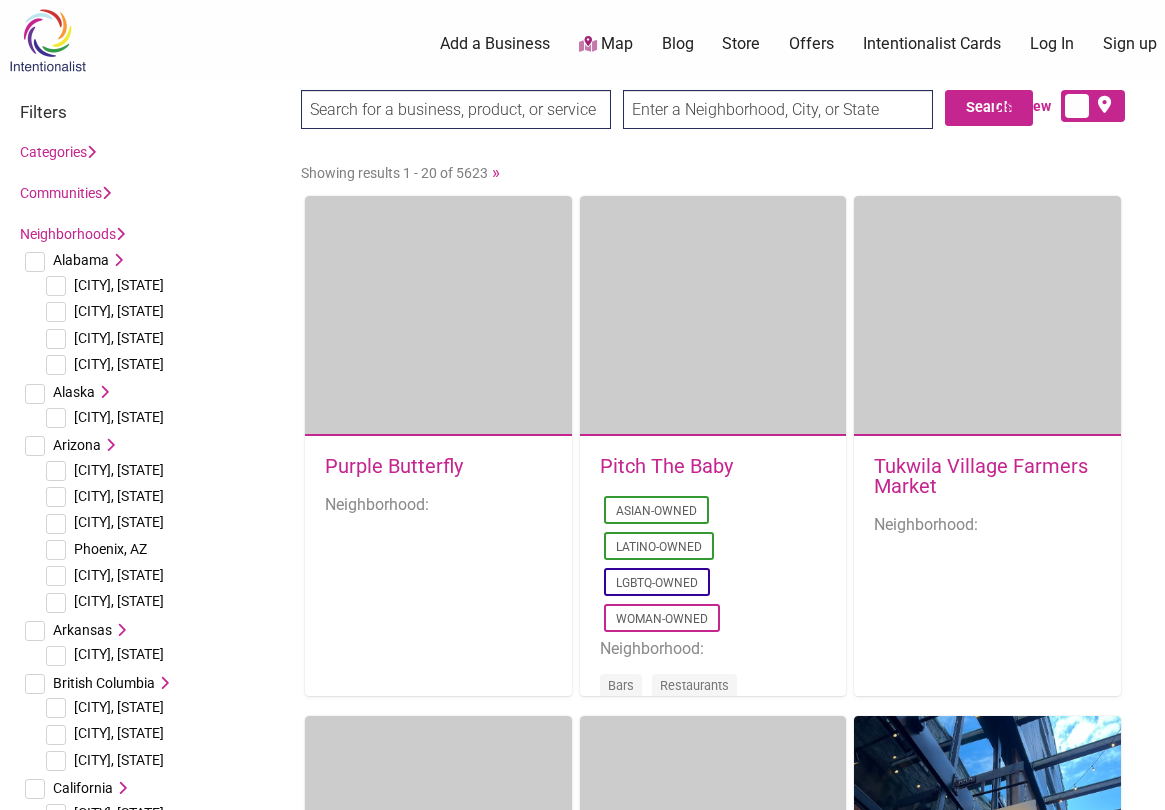 scroll, scrollTop: 0, scrollLeft: 0, axis: both 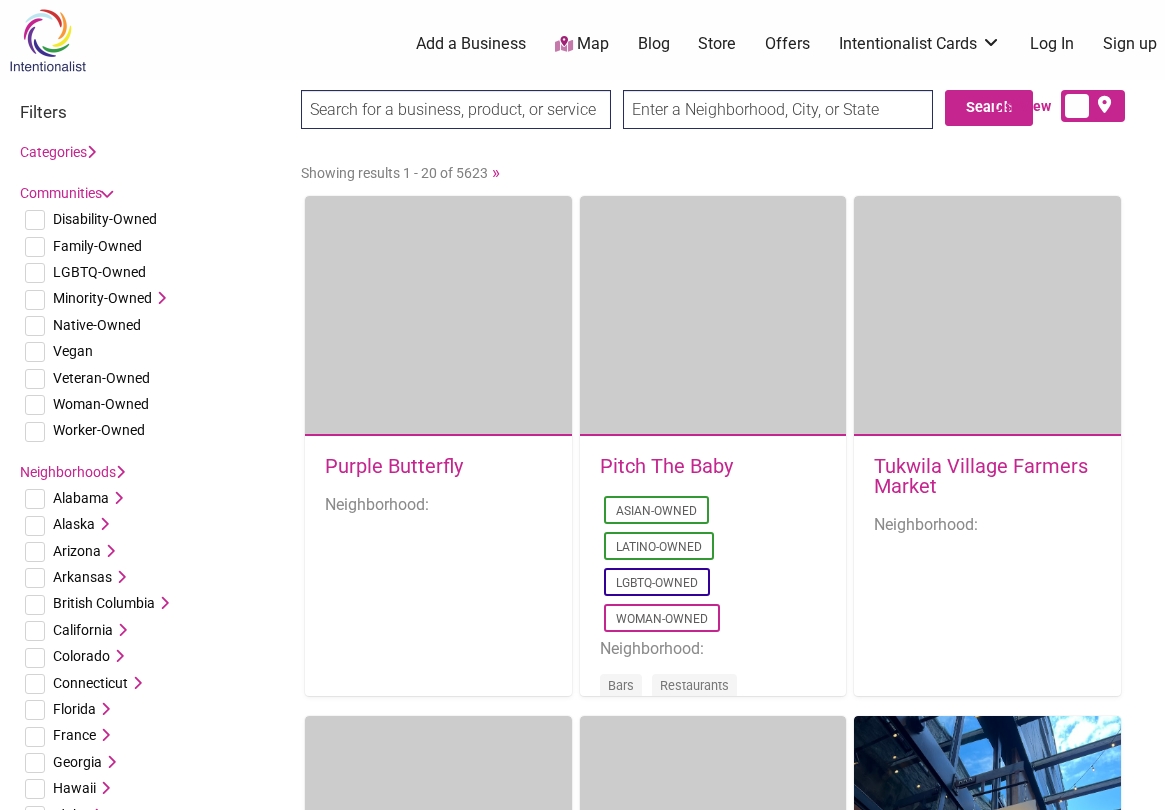 type on "EyeSeeMe African American Children's Bookstore" 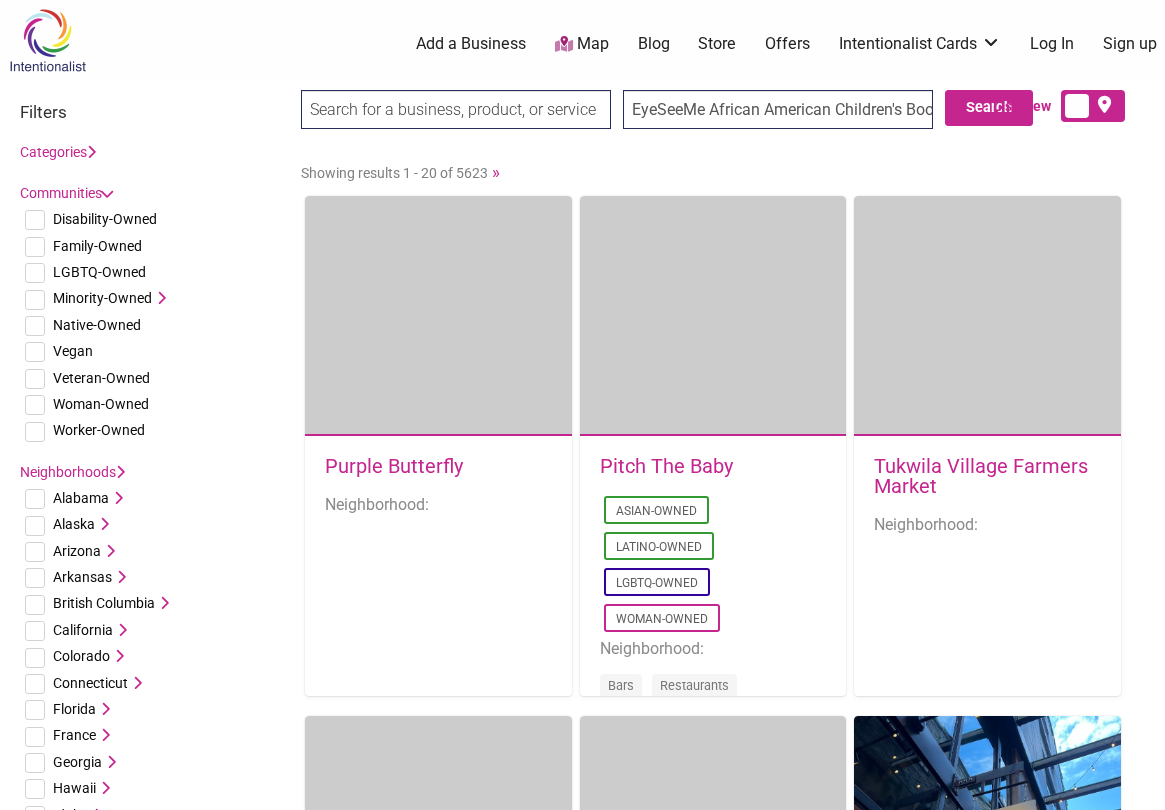 scroll, scrollTop: 0, scrollLeft: 50, axis: horizontal 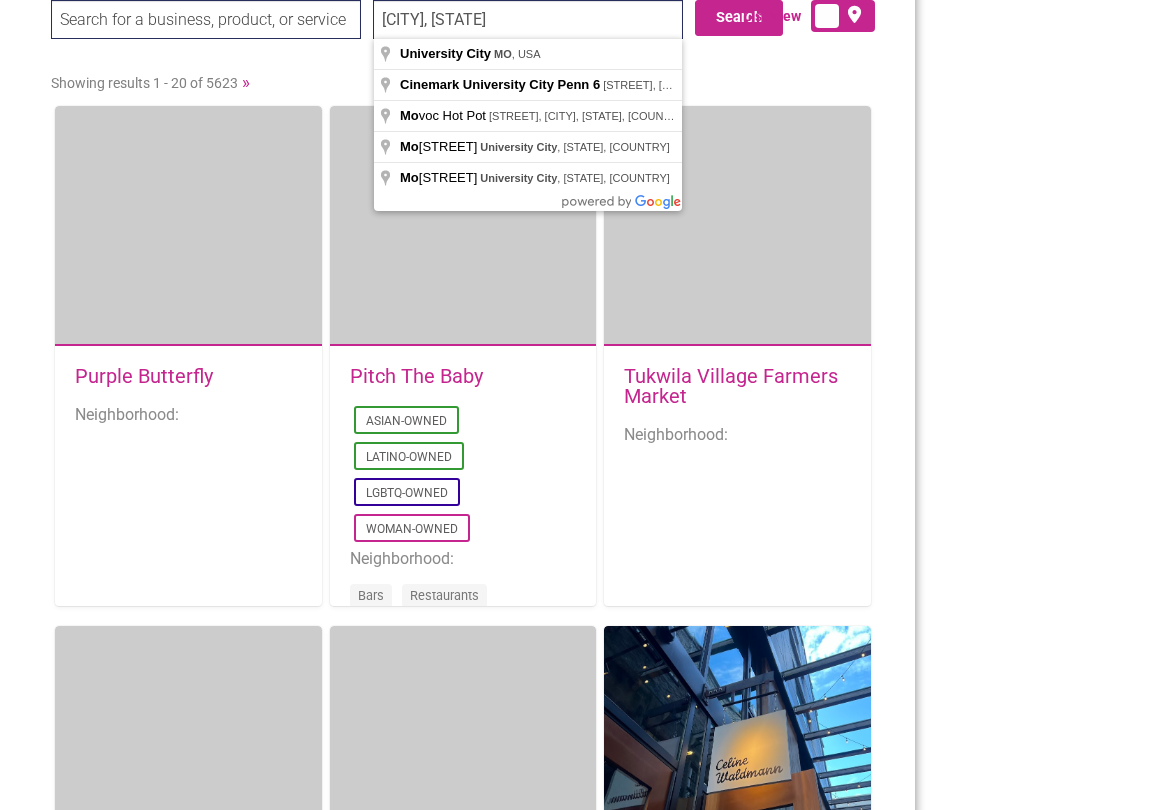 type on "EyeSeeMe African American Children's Bookstore" 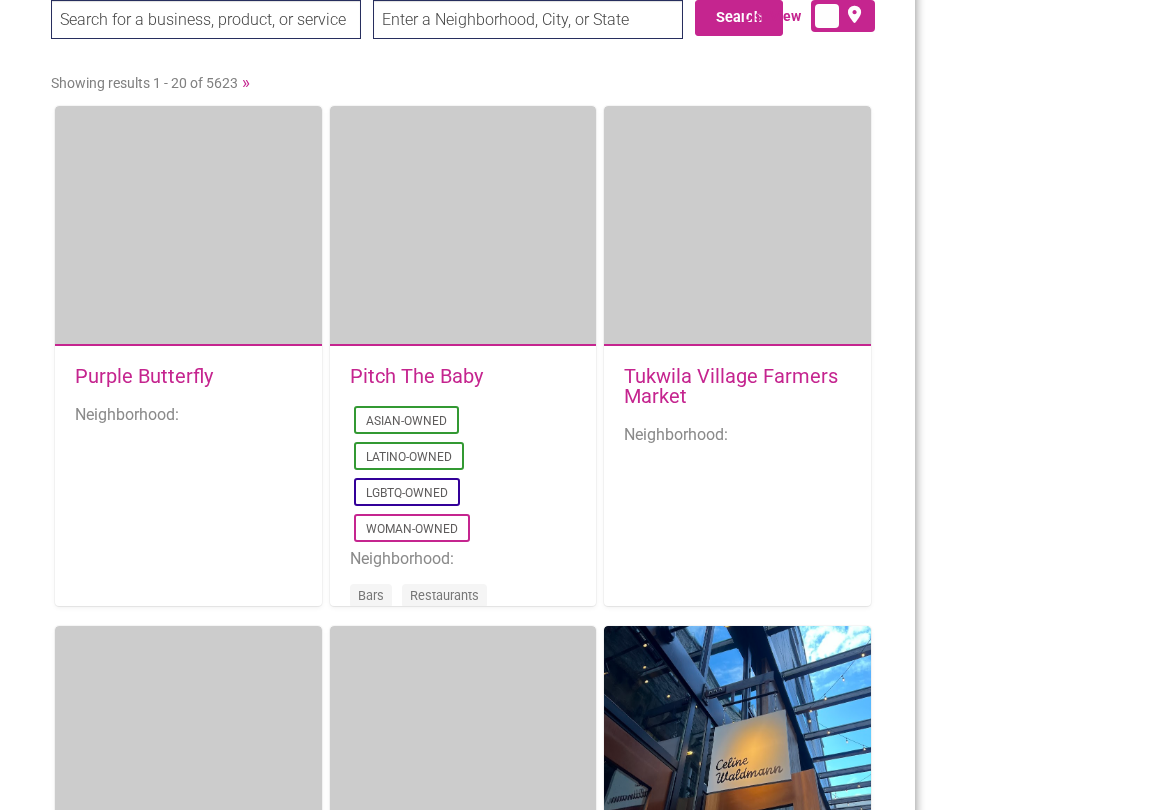 scroll, scrollTop: 0, scrollLeft: 0, axis: both 